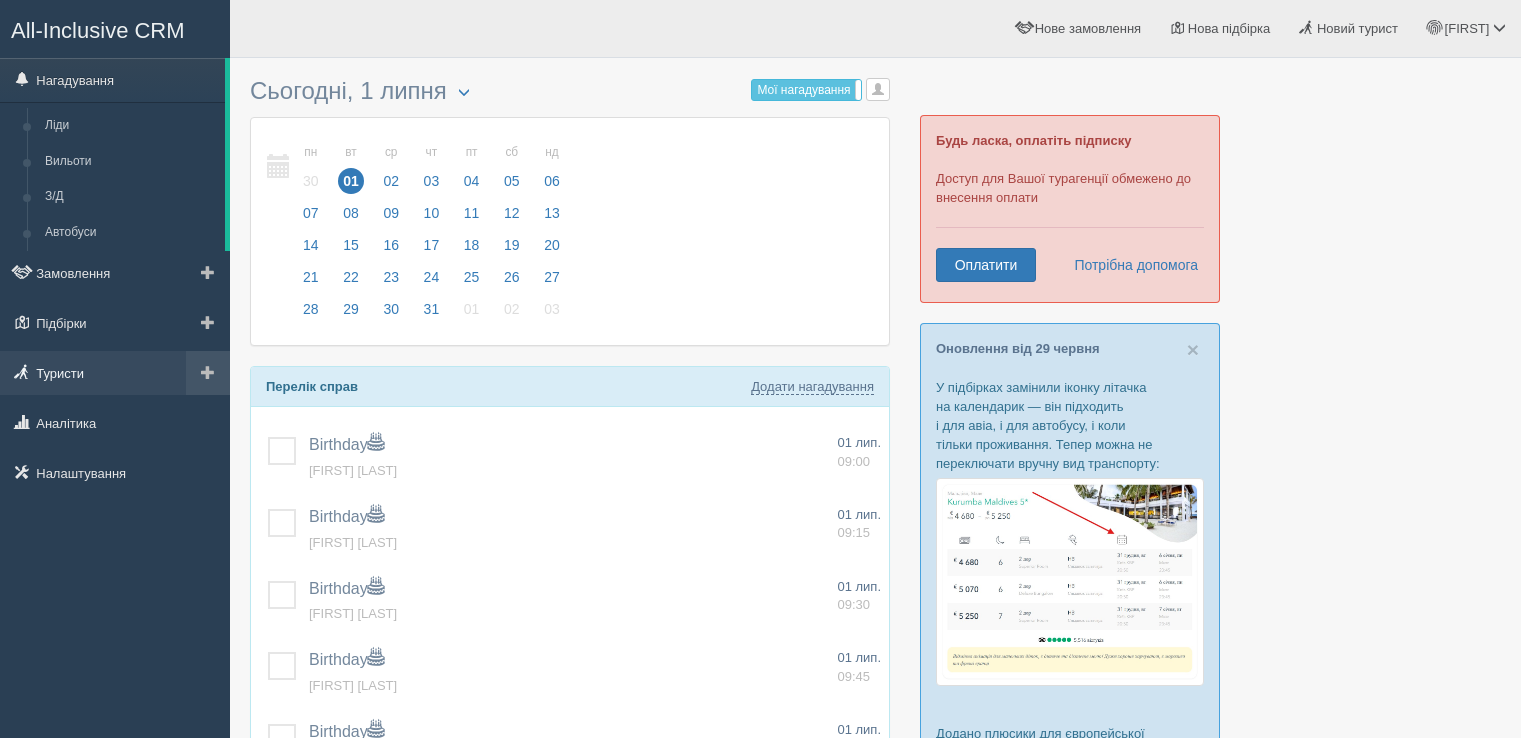 scroll, scrollTop: 0, scrollLeft: 0, axis: both 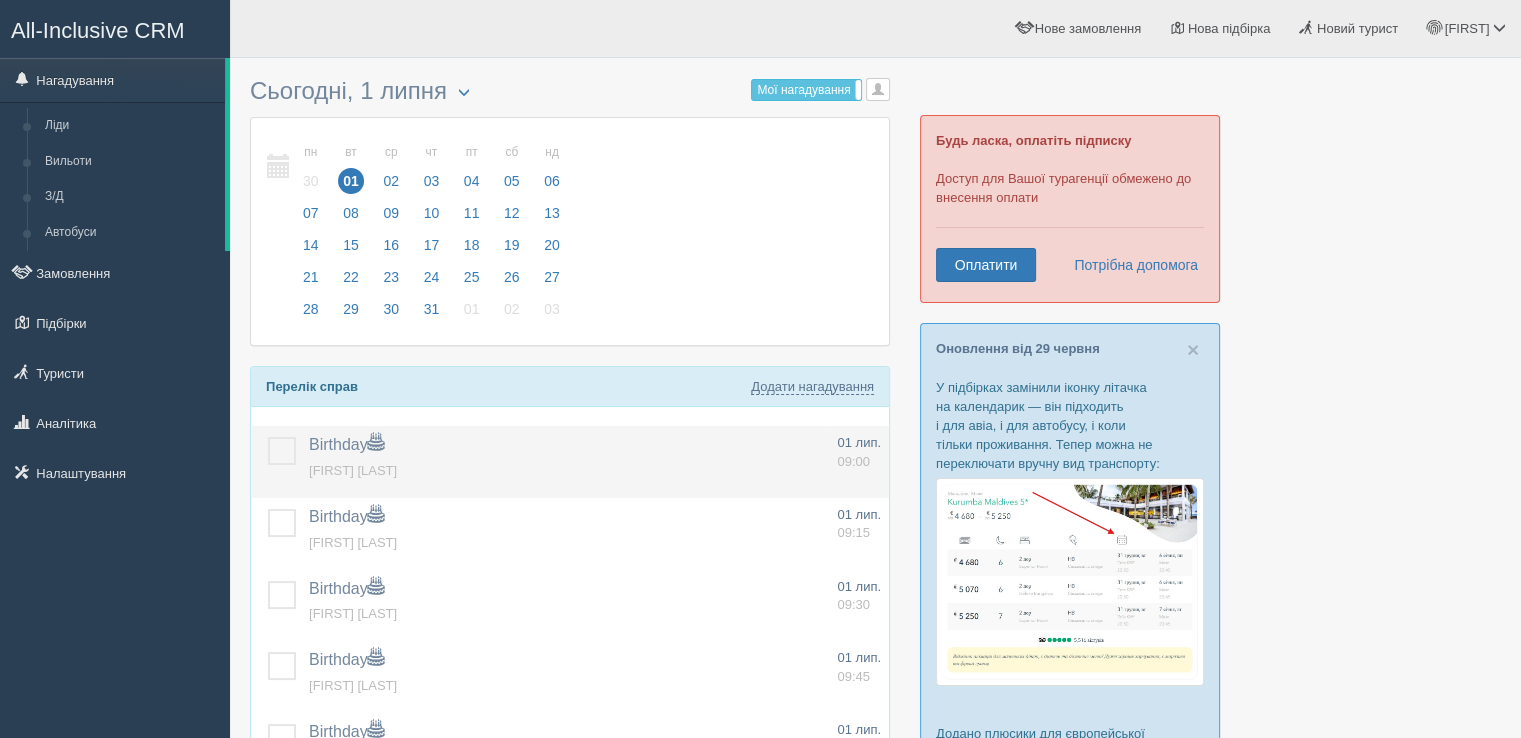 drag, startPoint x: 288, startPoint y: 449, endPoint x: 285, endPoint y: 477, distance: 28.160255 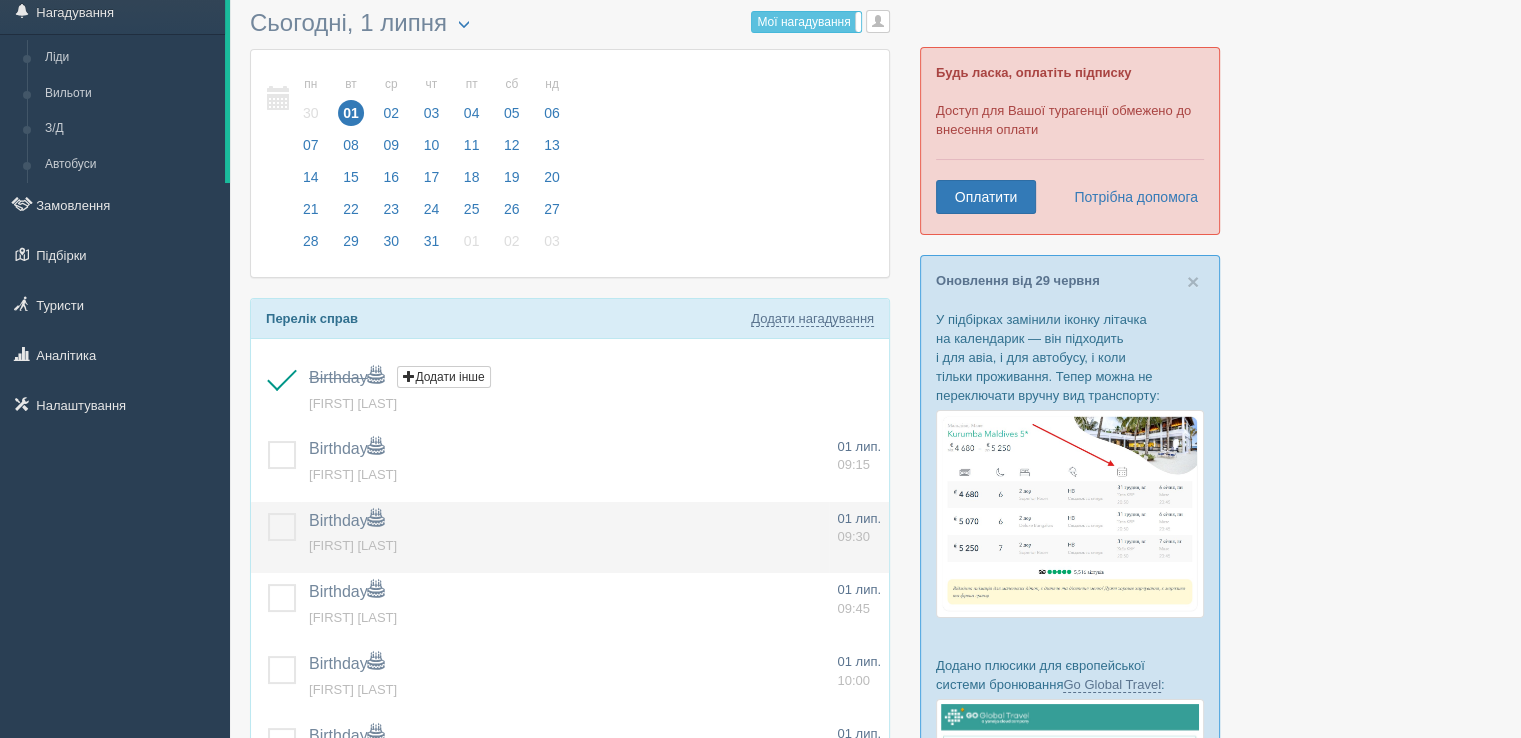 scroll, scrollTop: 100, scrollLeft: 0, axis: vertical 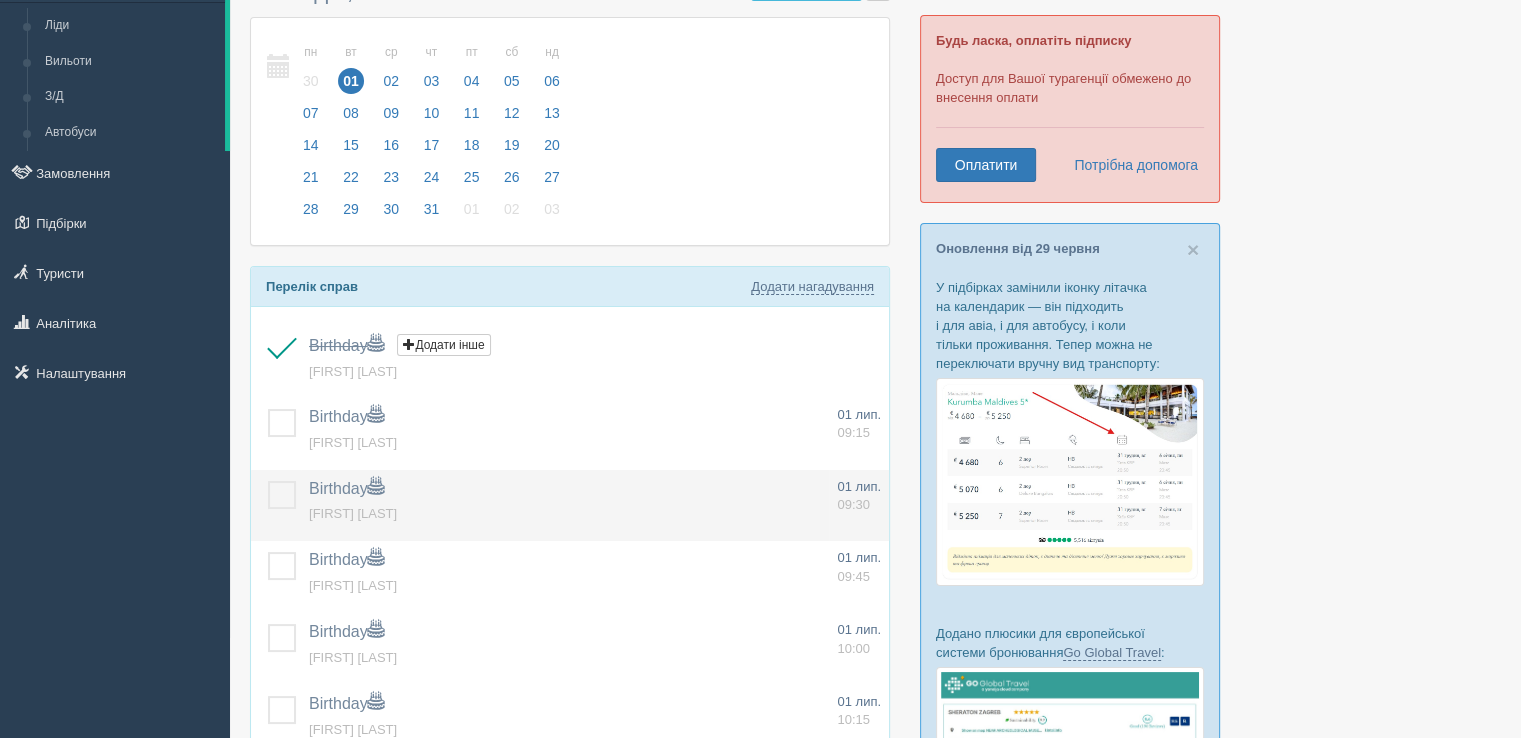 click at bounding box center [268, 481] 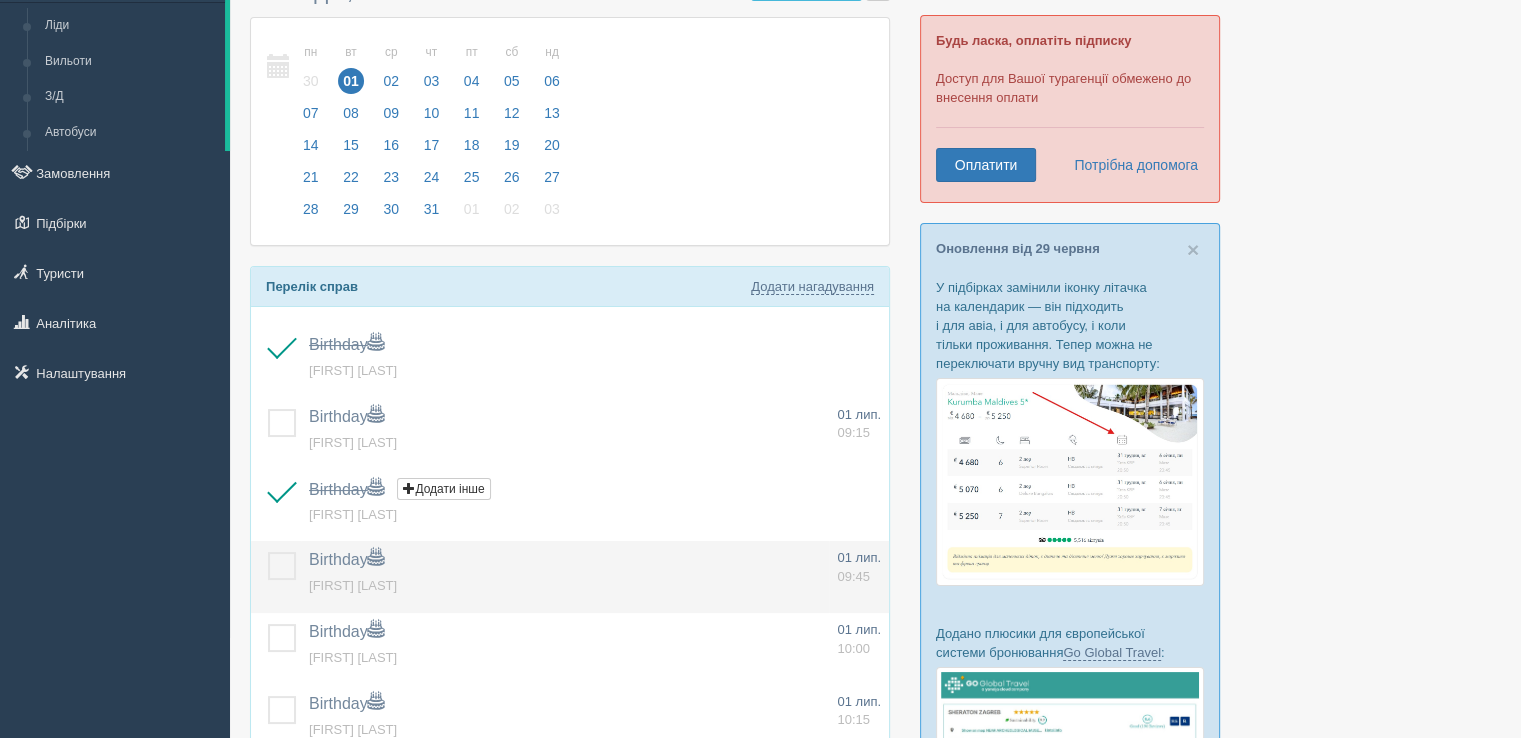 click at bounding box center (268, 552) 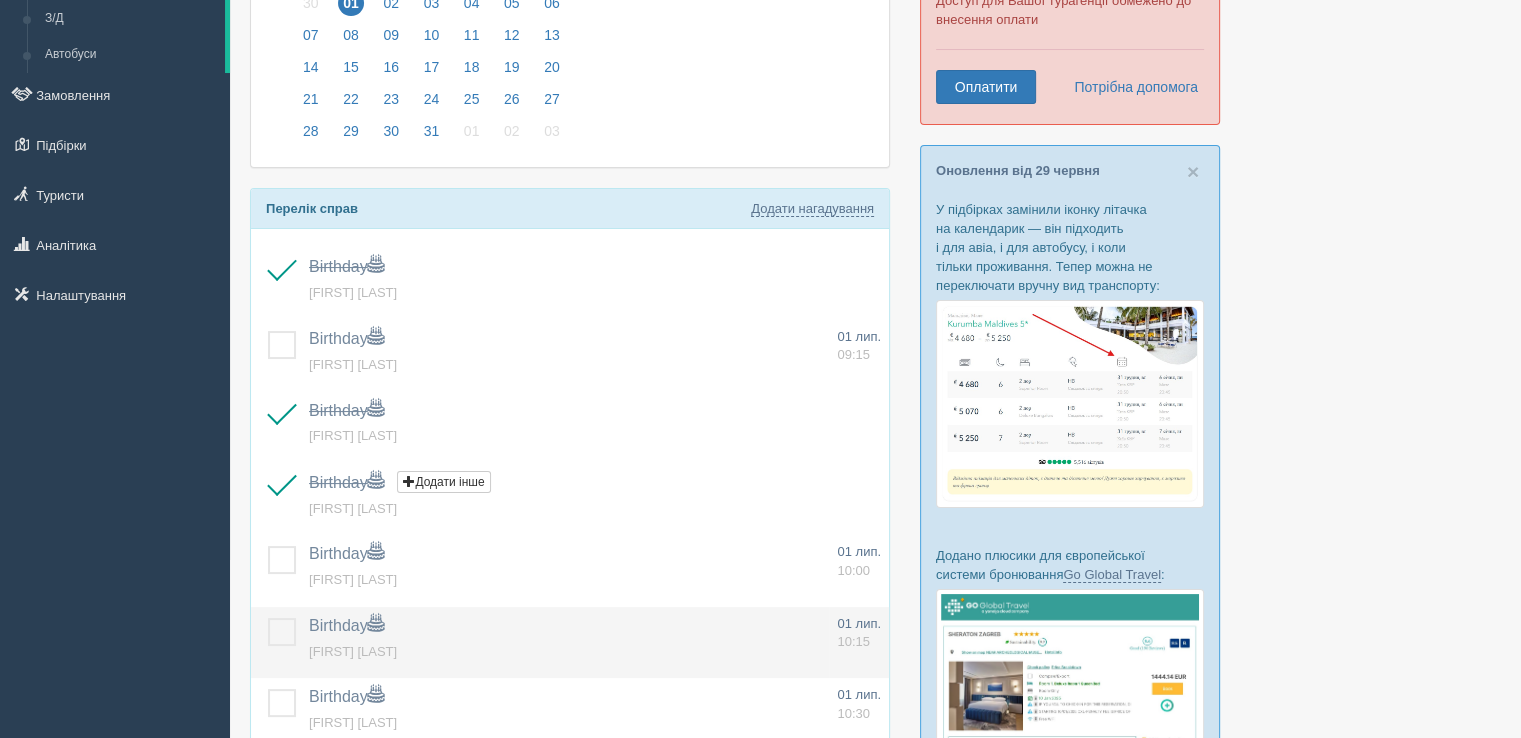 scroll, scrollTop: 300, scrollLeft: 0, axis: vertical 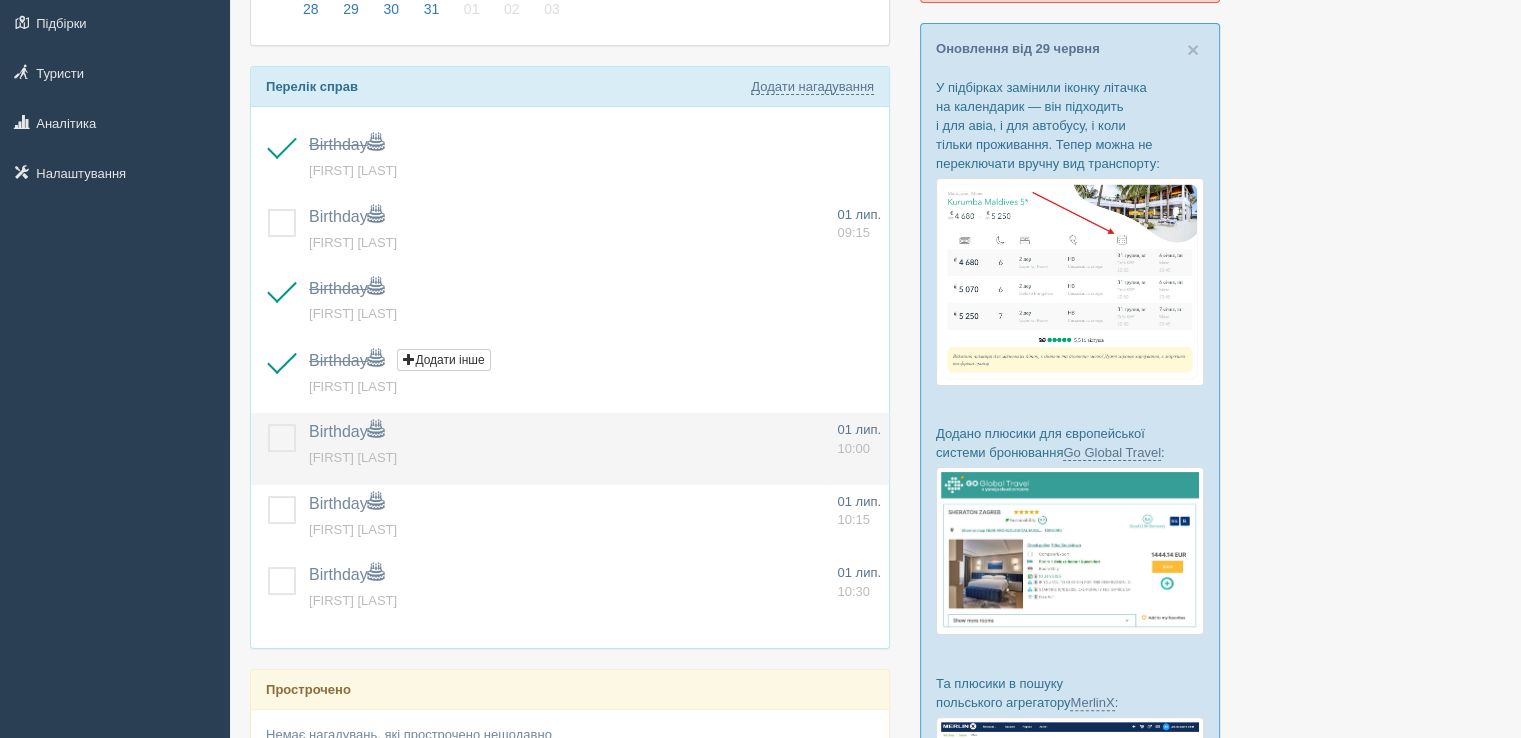 click at bounding box center [268, 424] 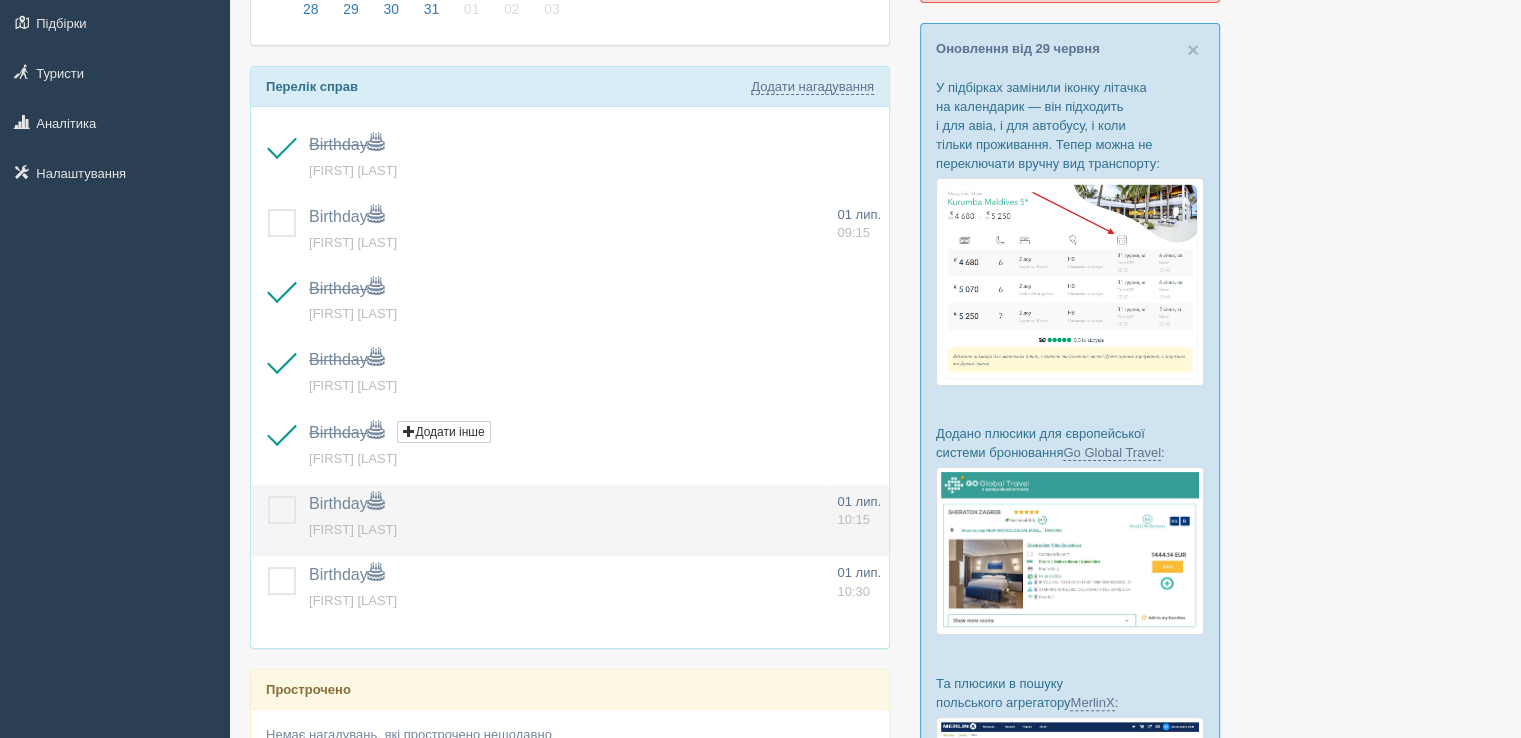 click at bounding box center (268, 496) 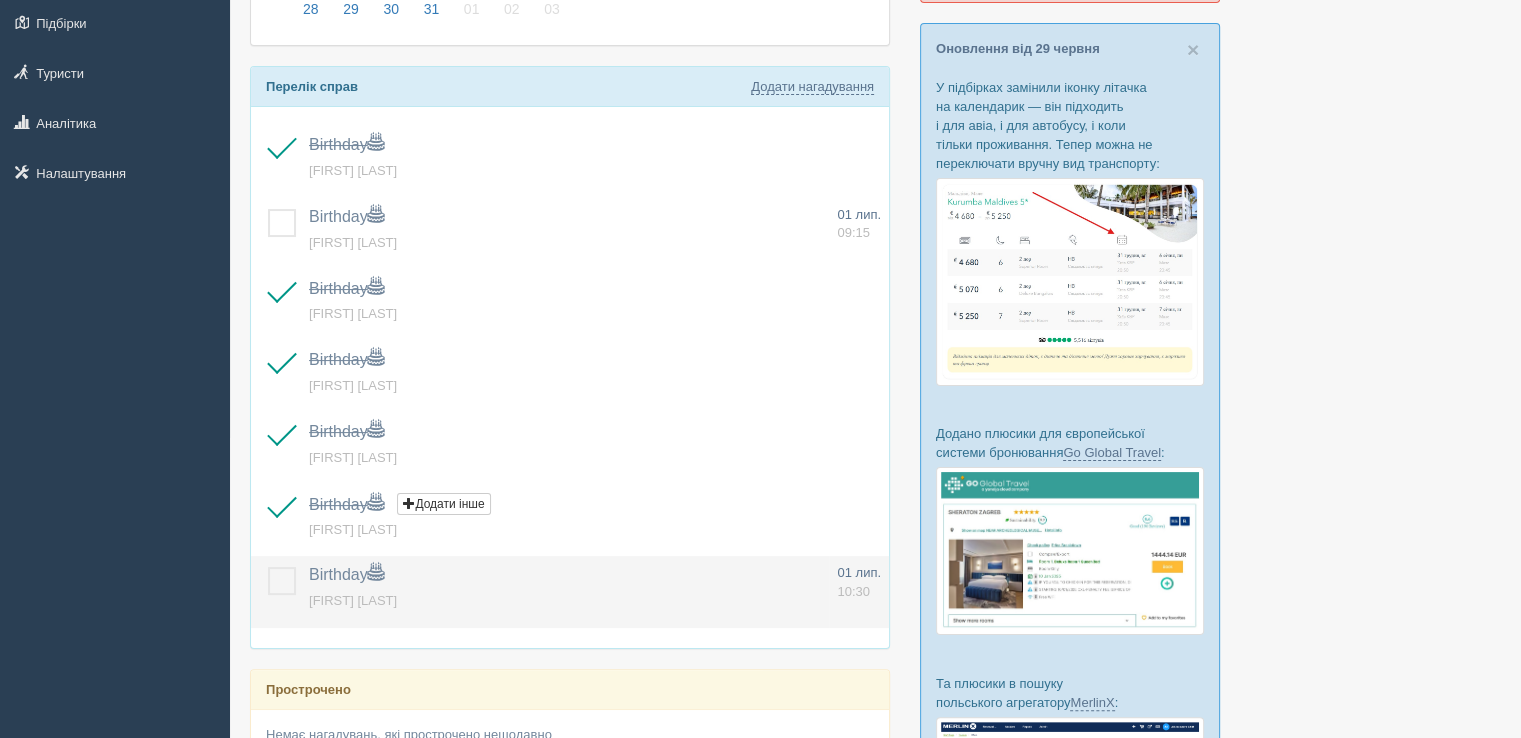 click at bounding box center [268, 567] 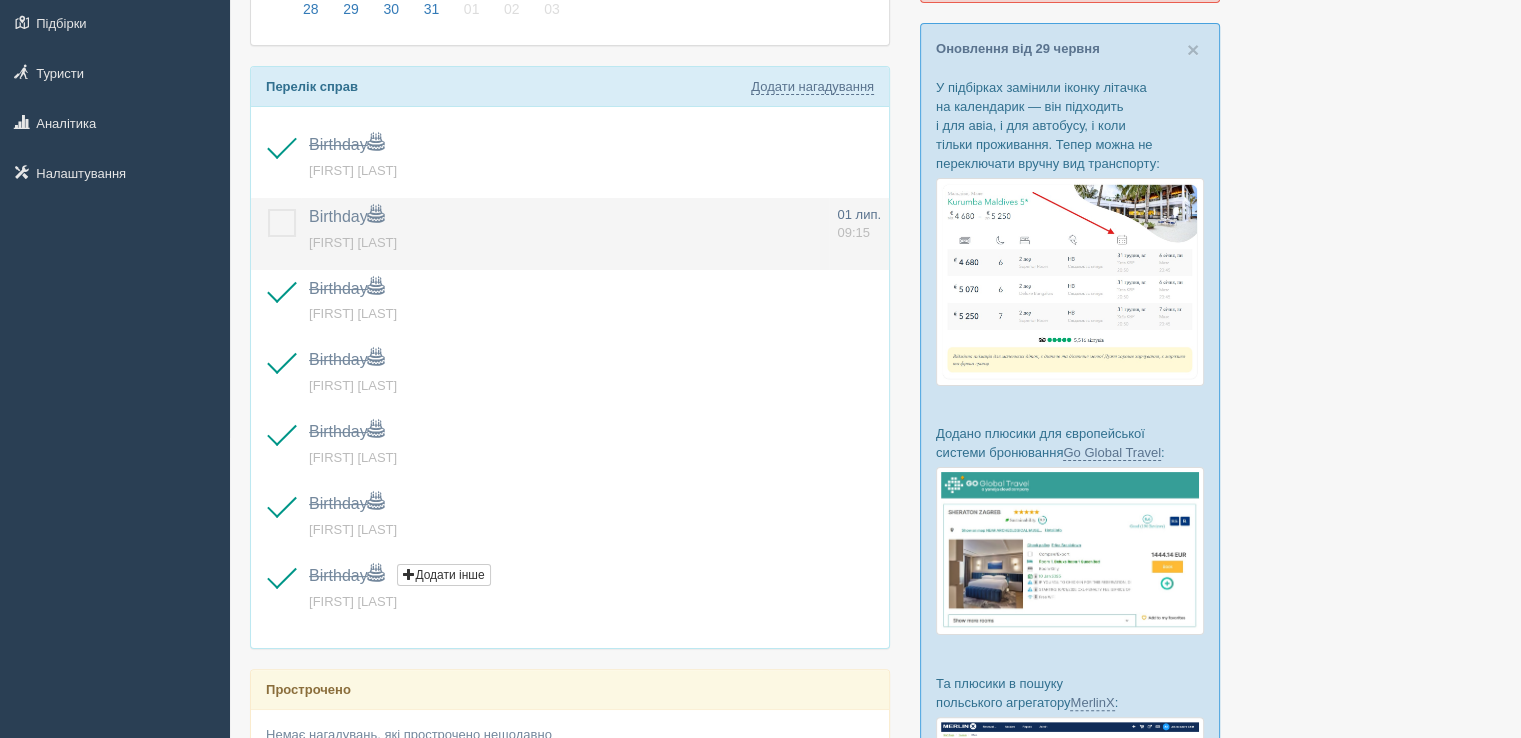 click on "[DATE]" at bounding box center (346, 216) 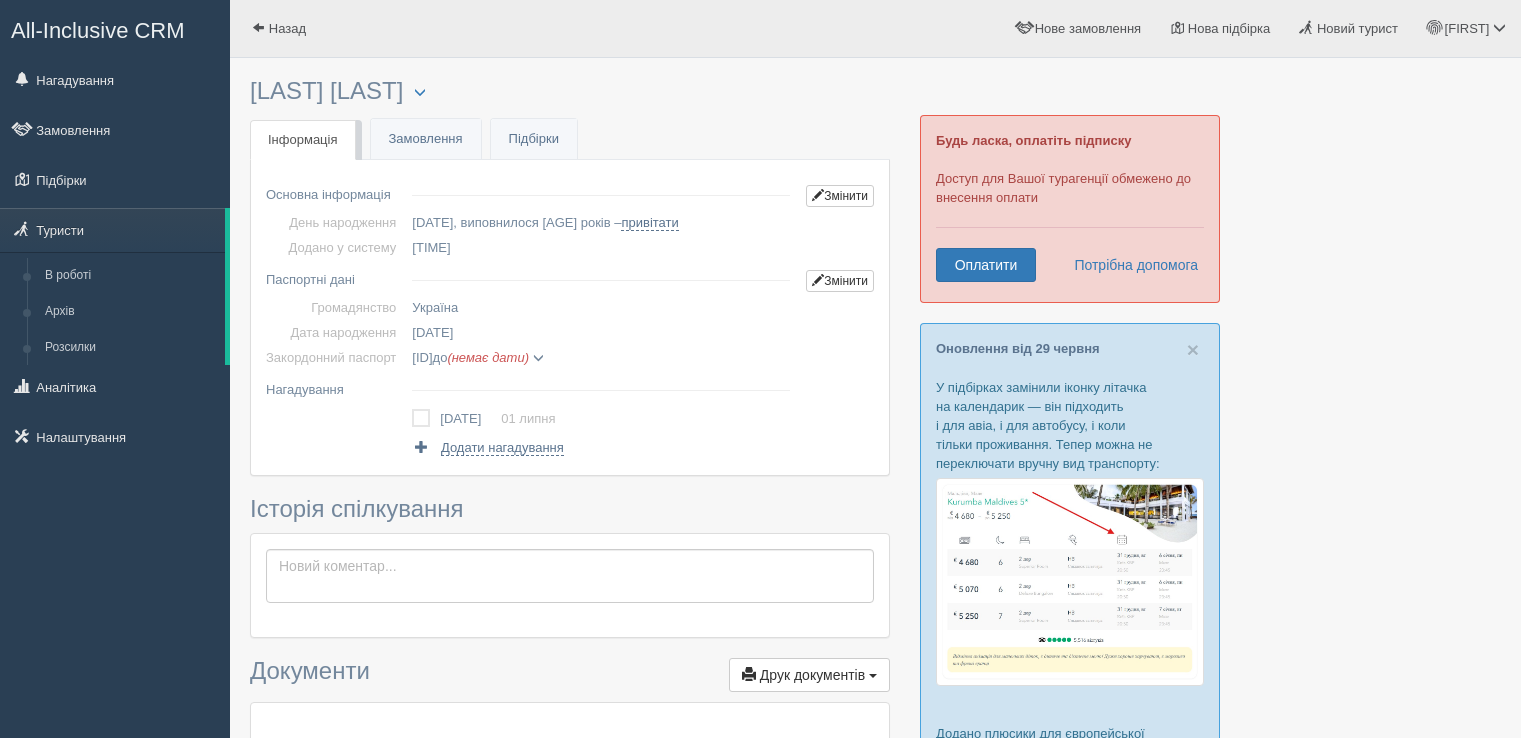scroll, scrollTop: 0, scrollLeft: 0, axis: both 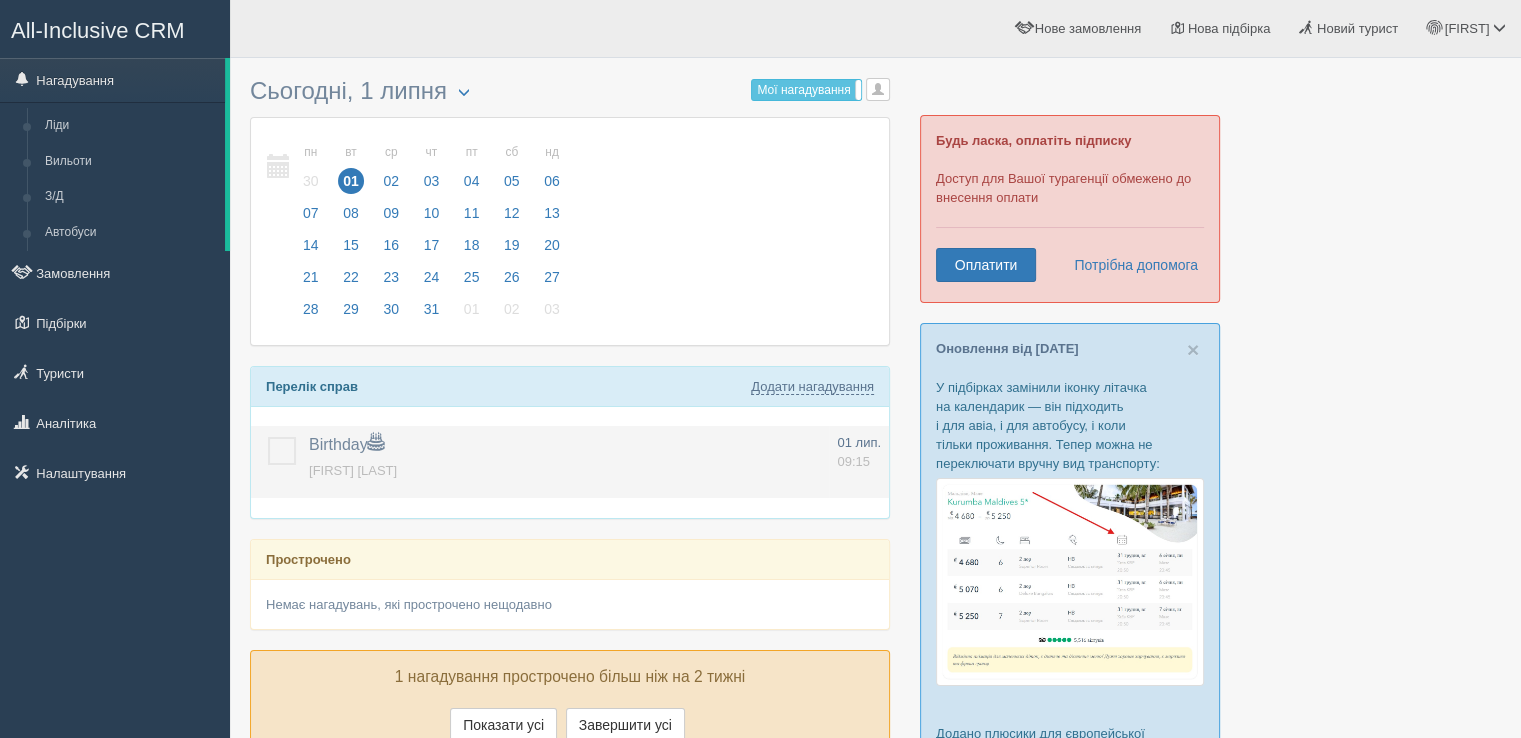 click at bounding box center [276, 462] 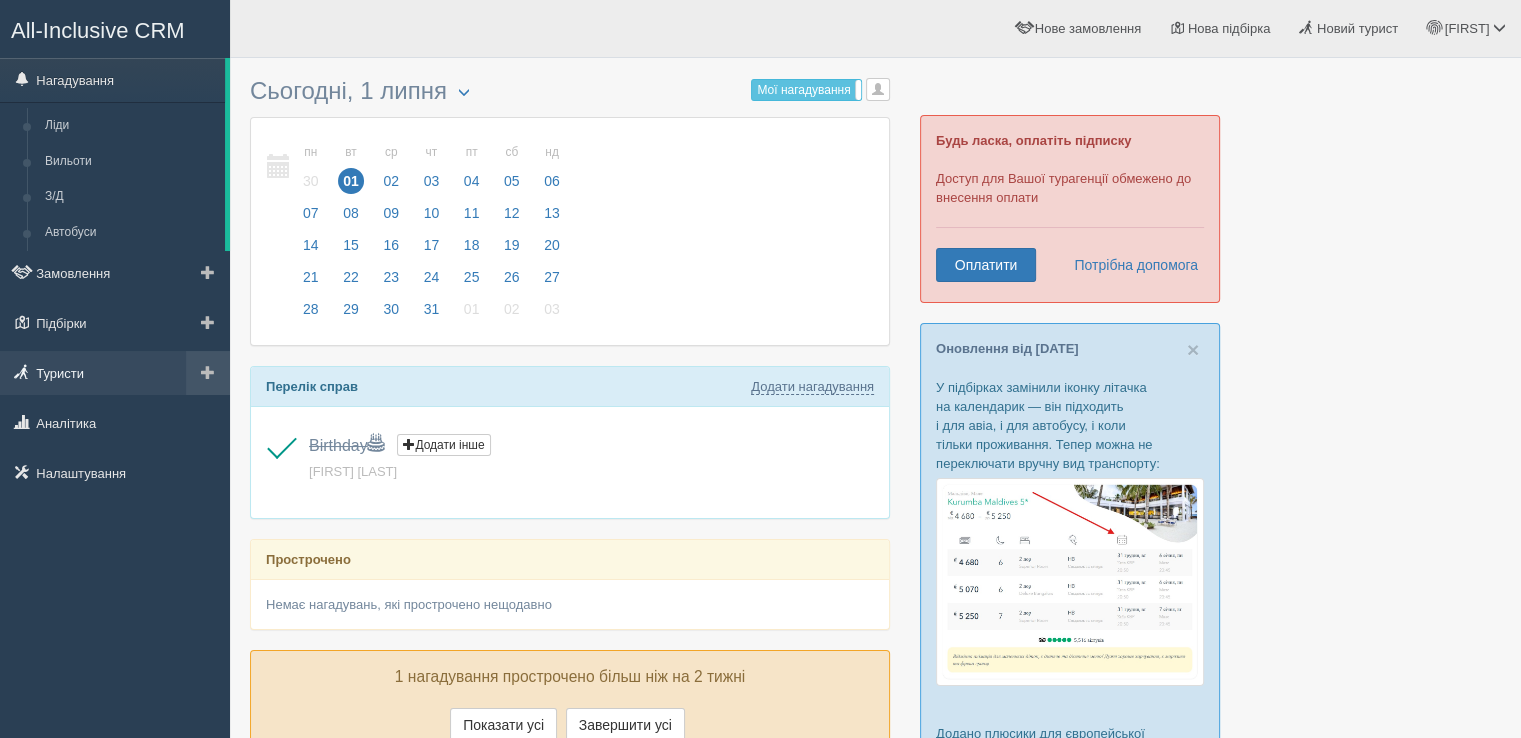 click on "Туристи" at bounding box center [115, 373] 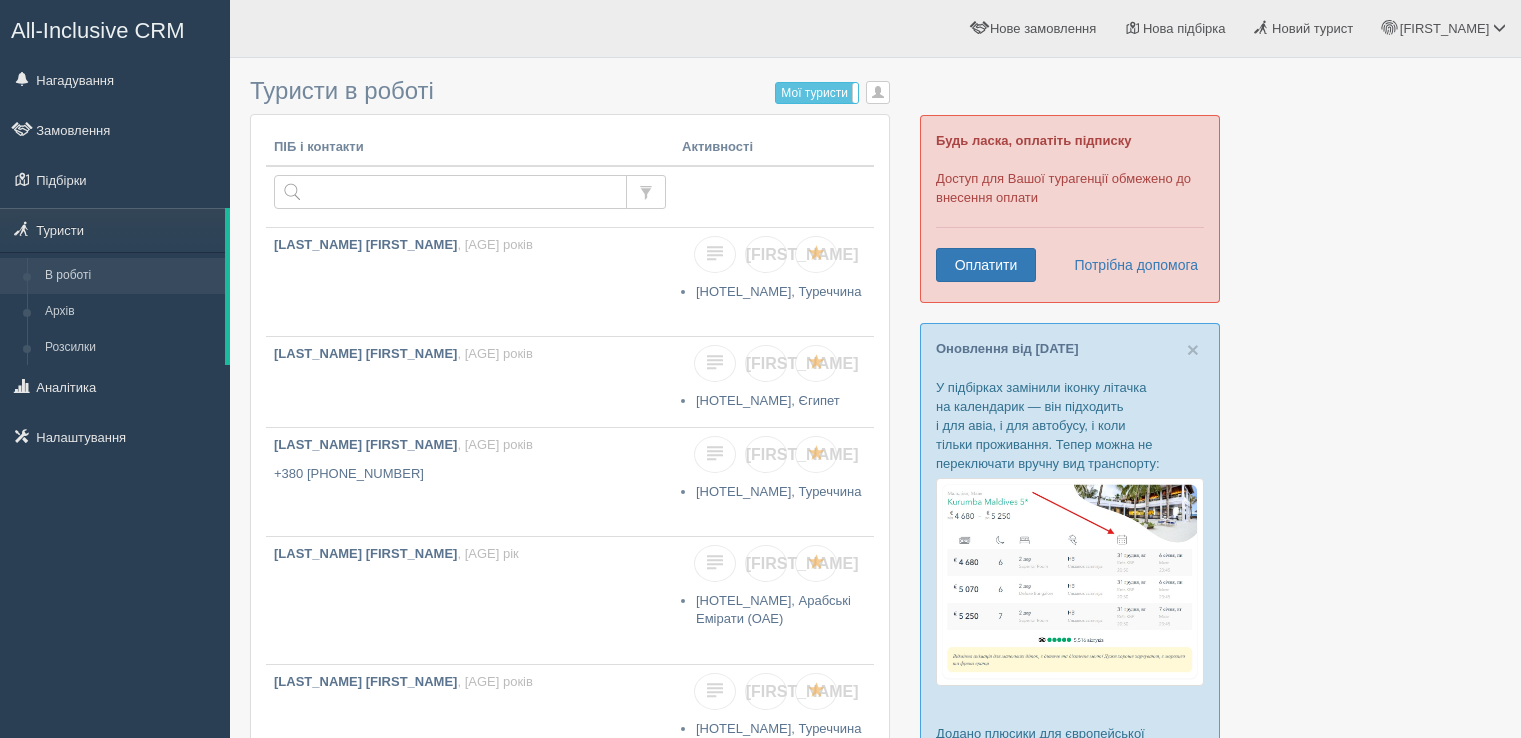 scroll, scrollTop: 0, scrollLeft: 0, axis: both 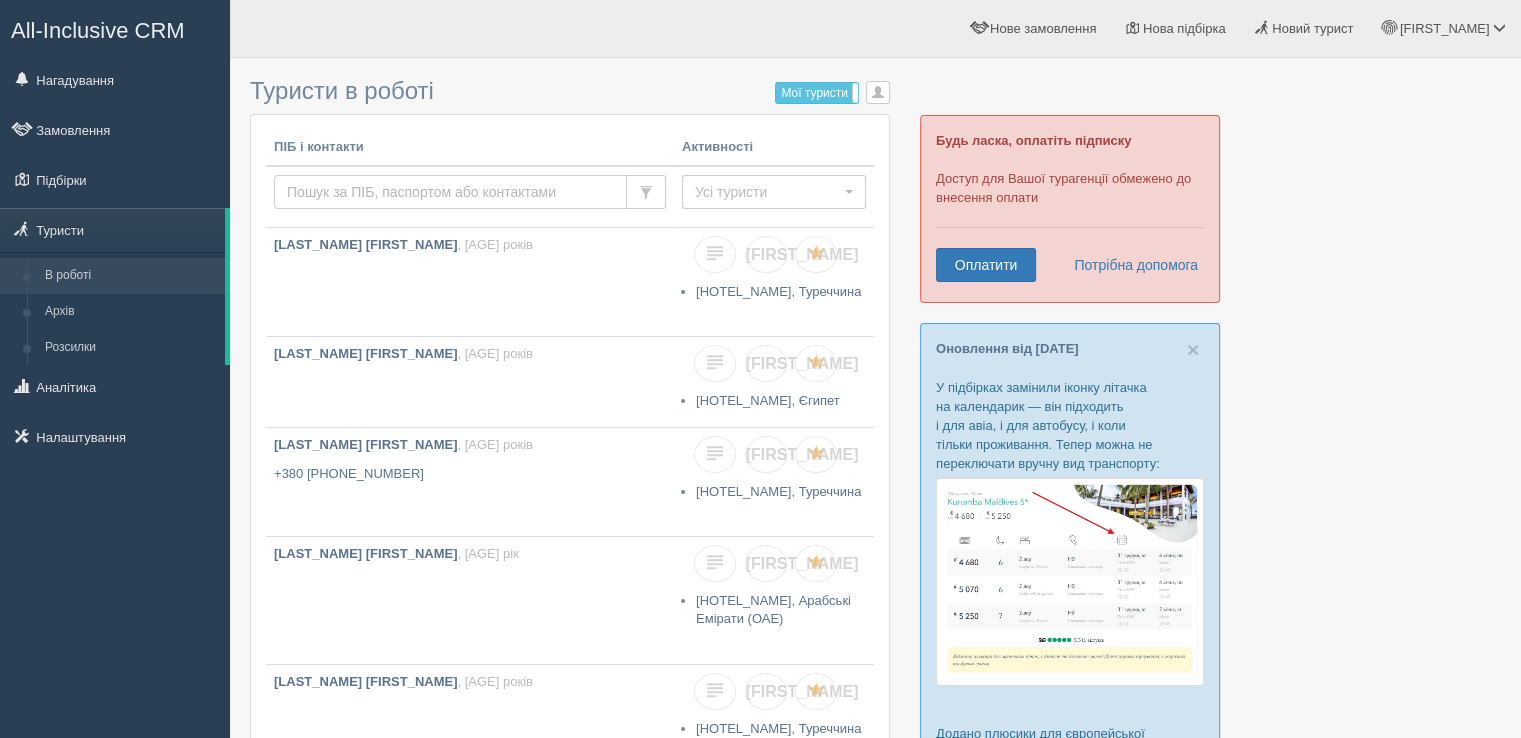 drag, startPoint x: 389, startPoint y: 182, endPoint x: 379, endPoint y: 181, distance: 10.049875 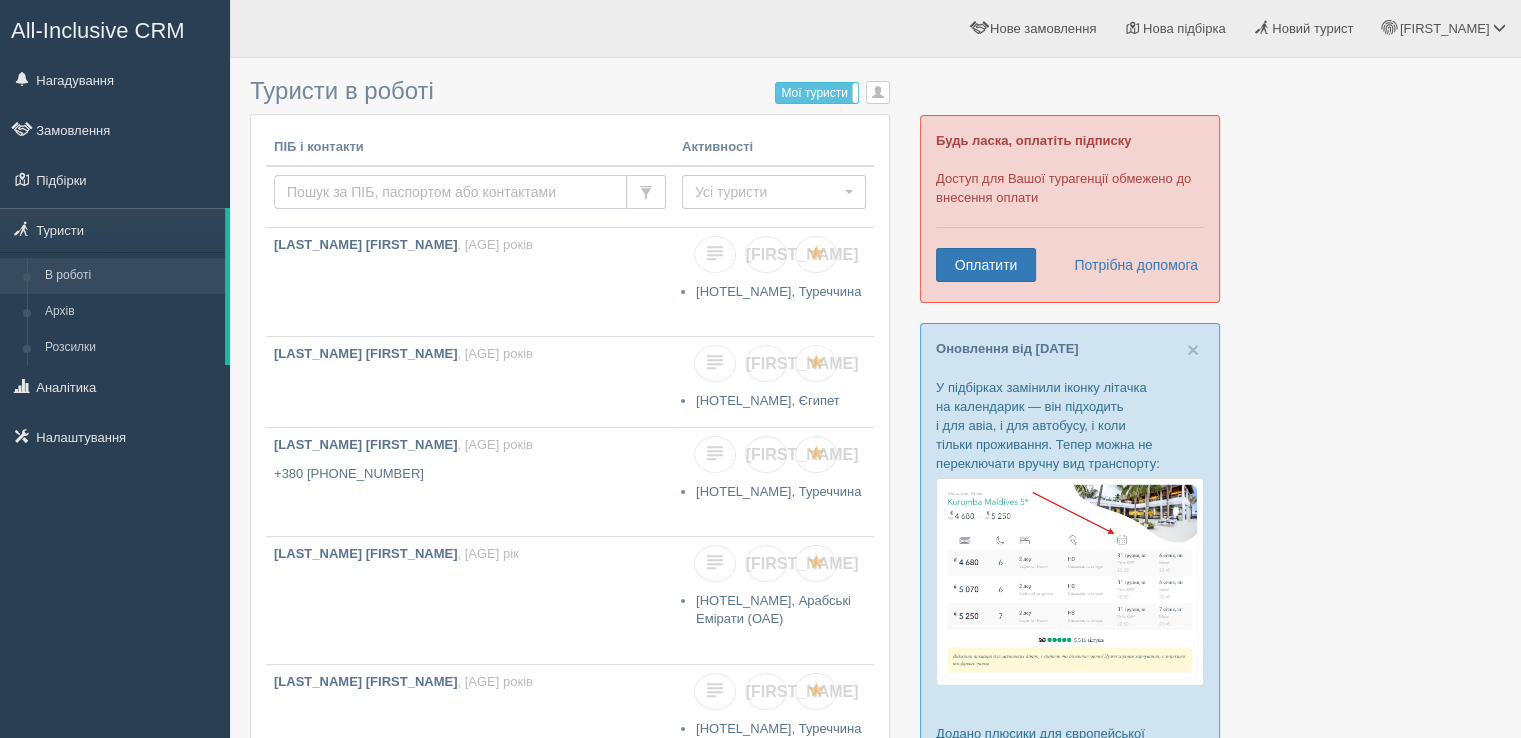 click at bounding box center (450, 192) 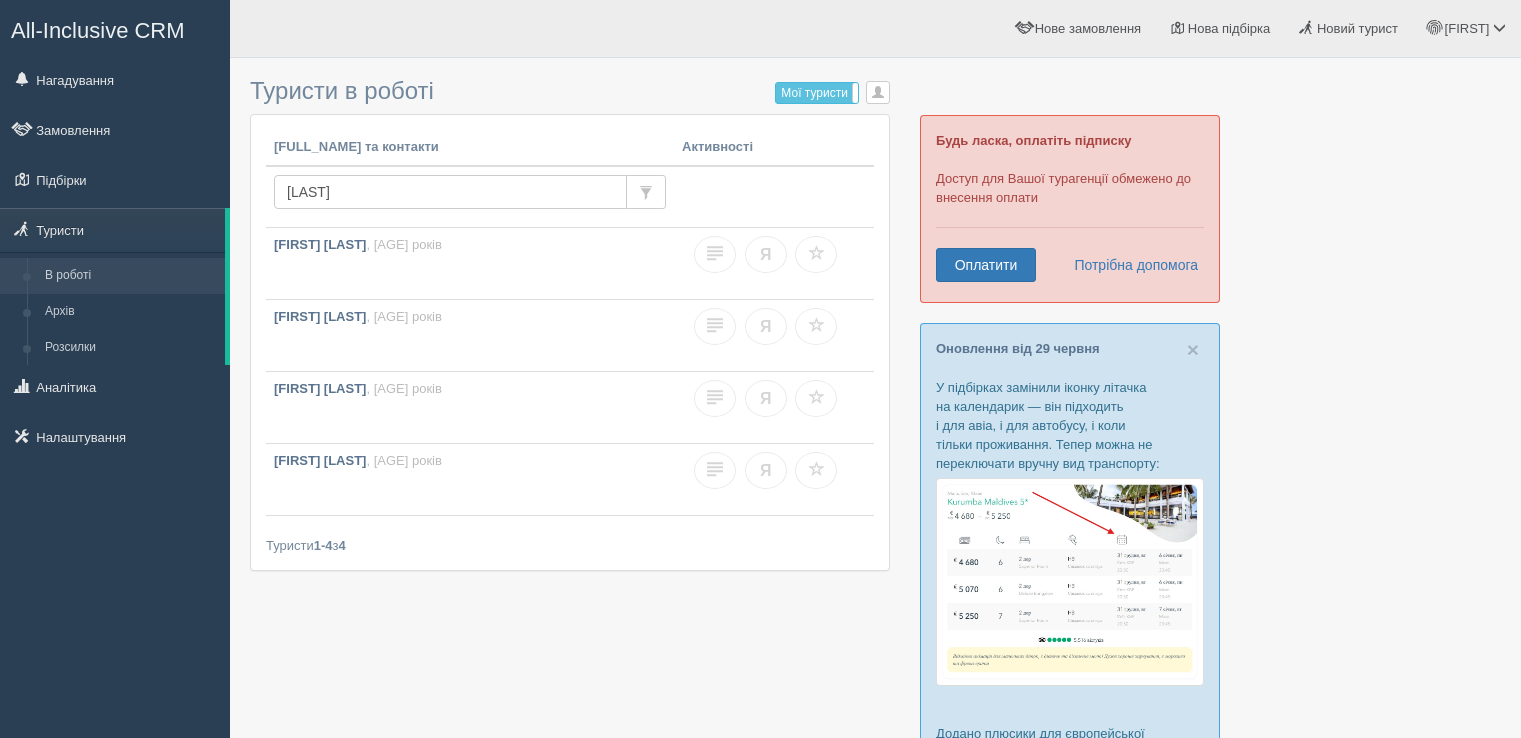 scroll, scrollTop: 0, scrollLeft: 0, axis: both 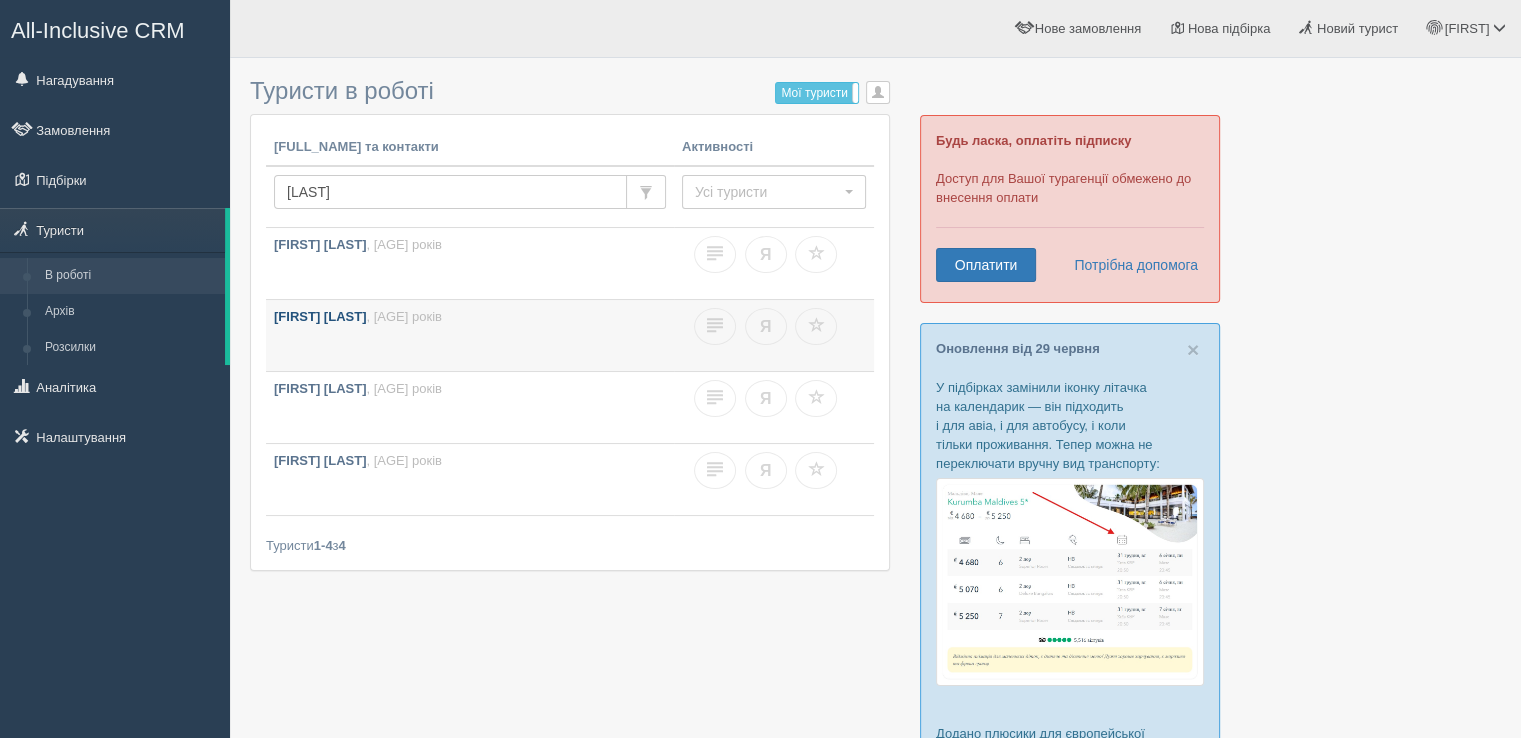 click on "PROTSENKO INNA" at bounding box center [320, 316] 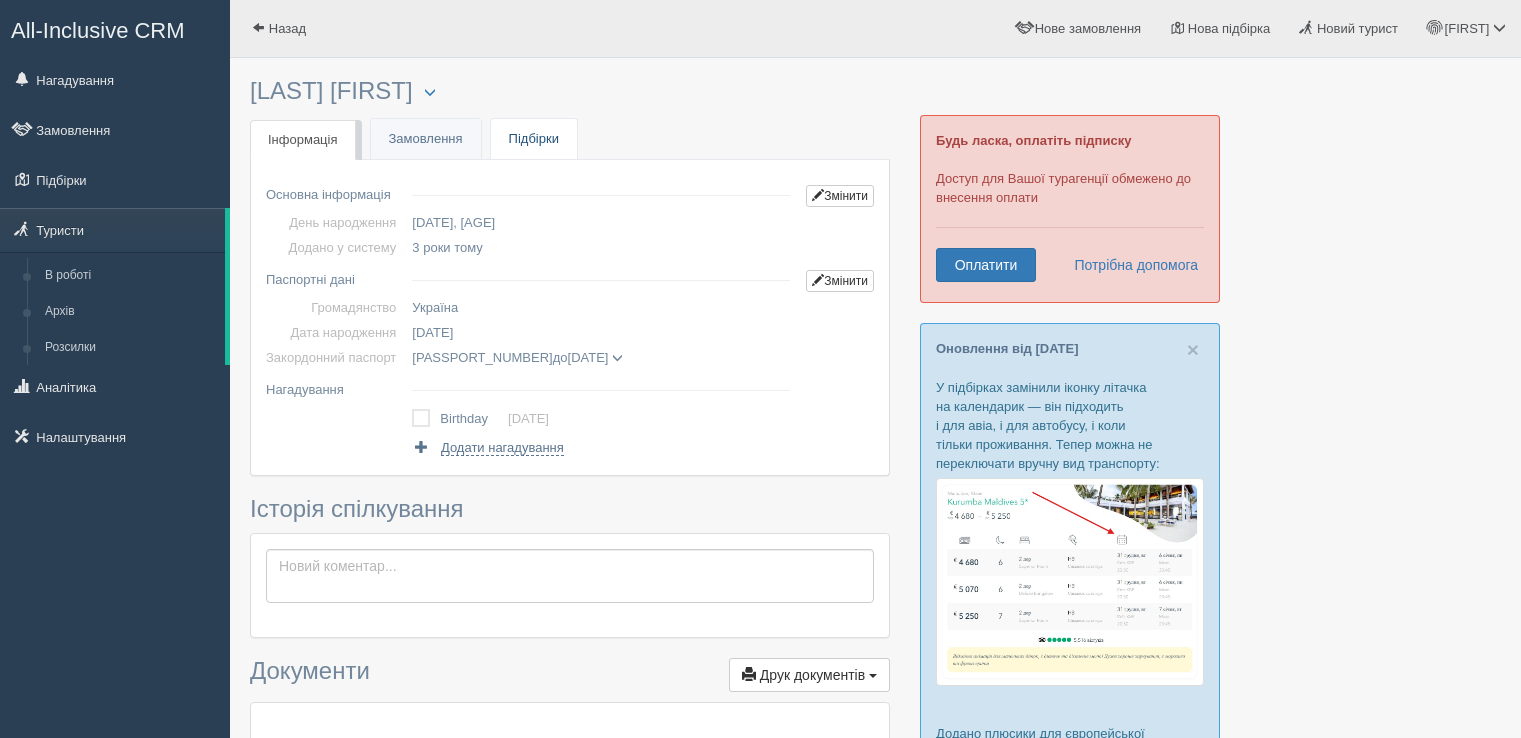 scroll, scrollTop: 0, scrollLeft: 0, axis: both 